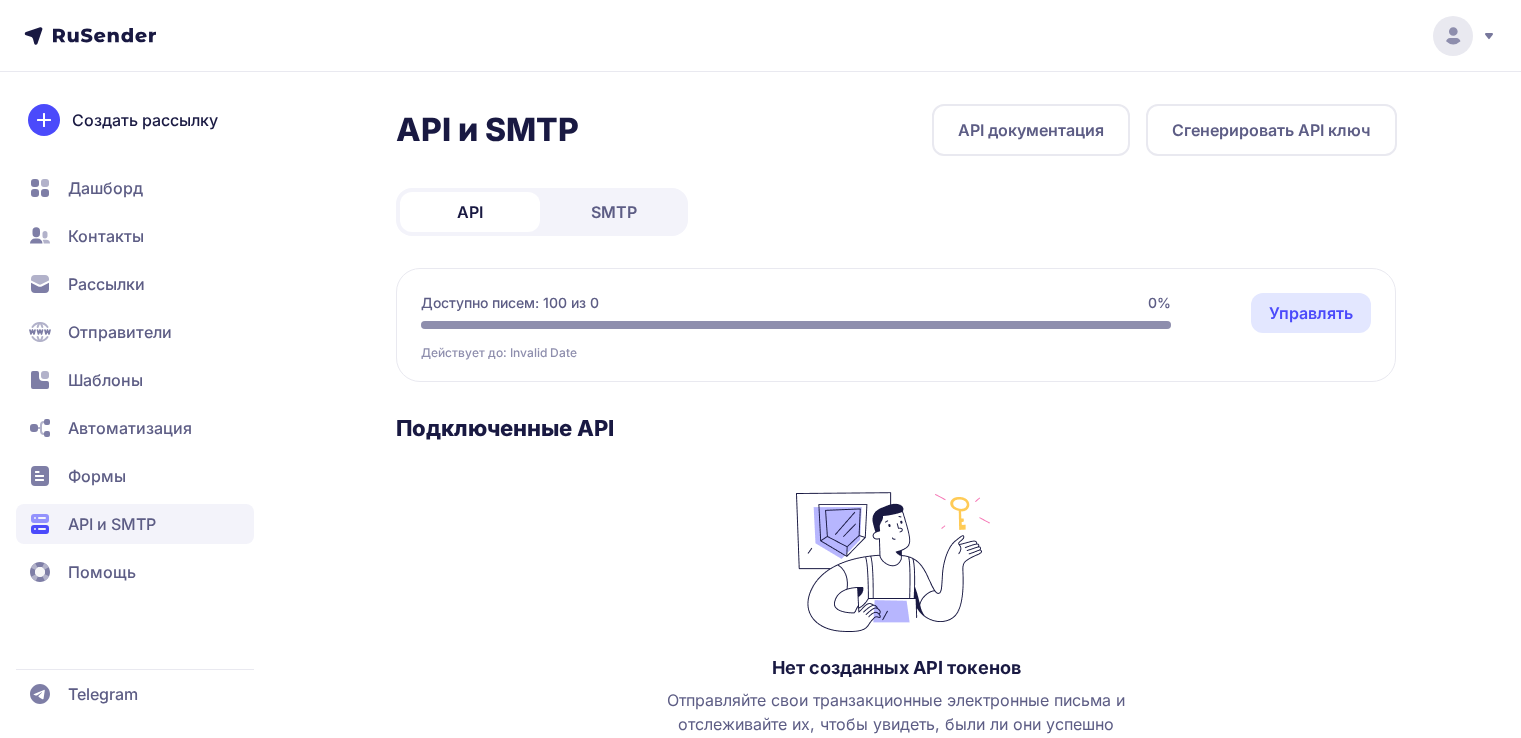 scroll, scrollTop: 0, scrollLeft: 0, axis: both 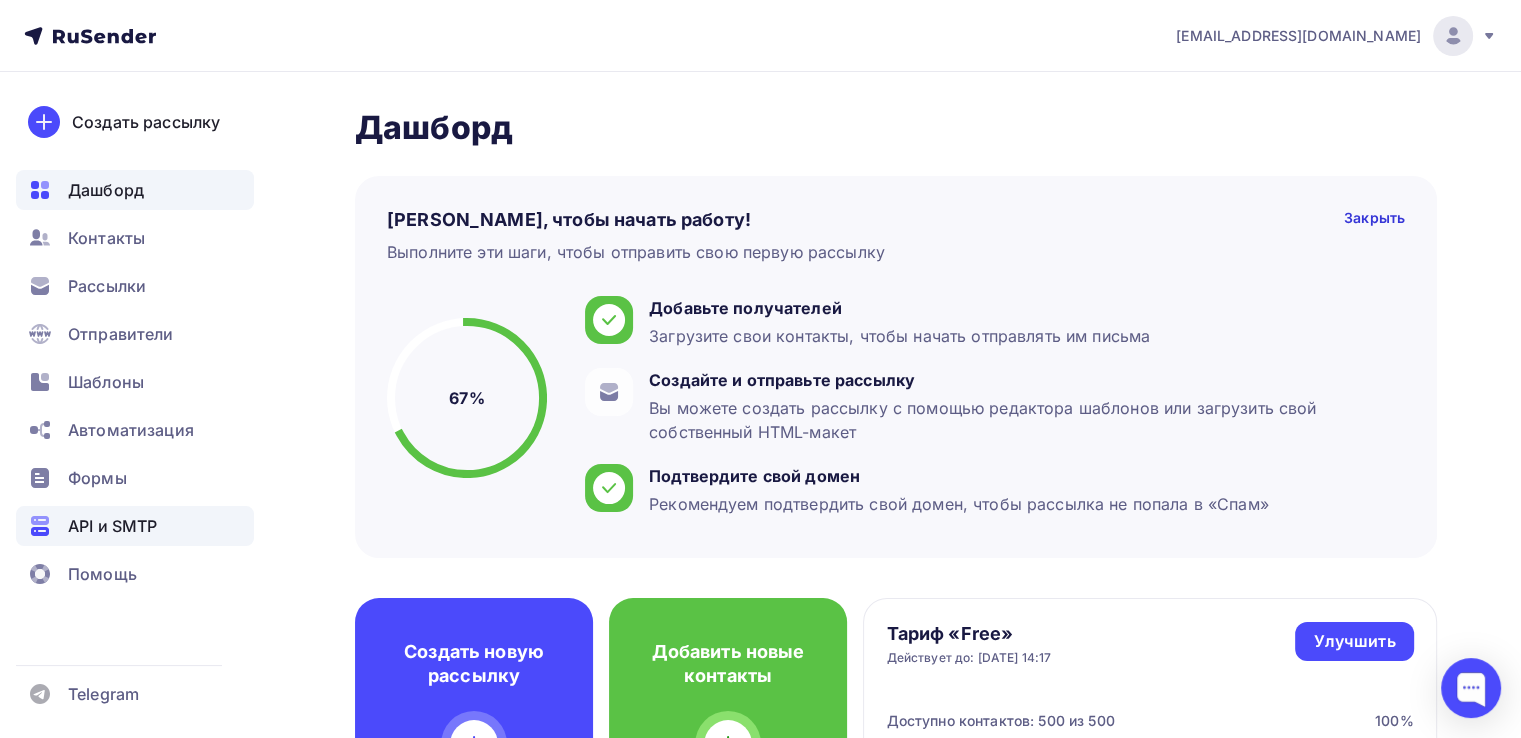 click on "API и SMTP" at bounding box center (112, 526) 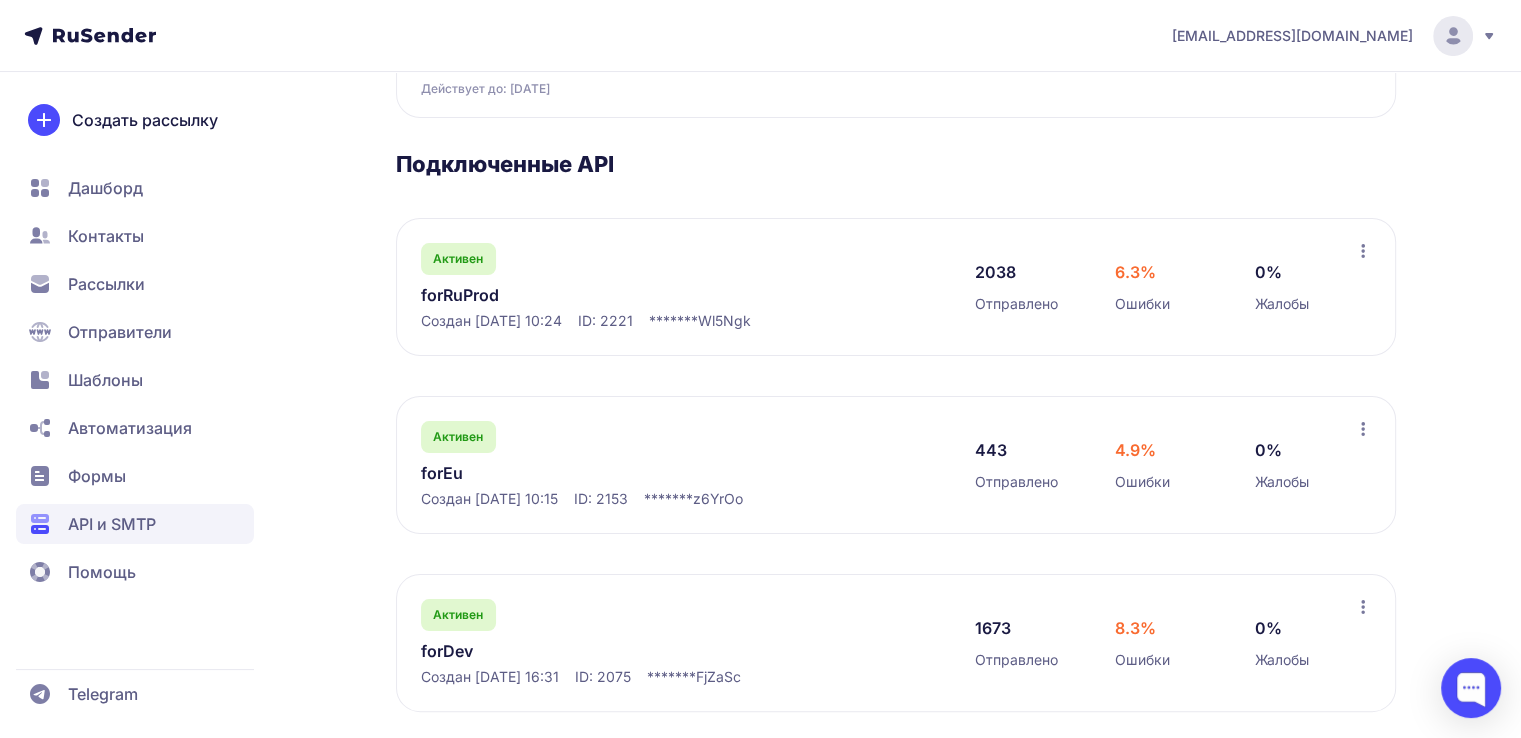 scroll, scrollTop: 264, scrollLeft: 0, axis: vertical 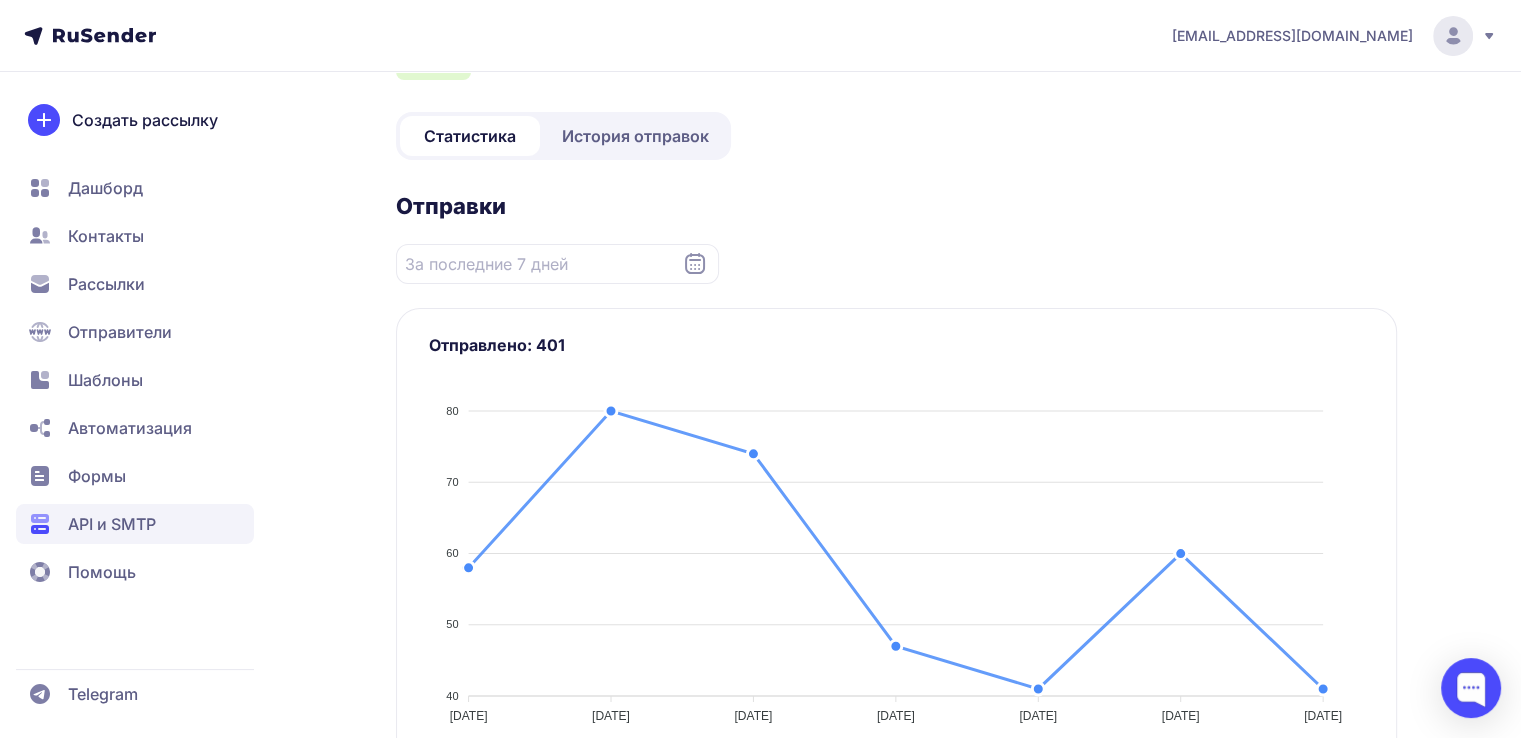 click on "История отправок" at bounding box center [635, 136] 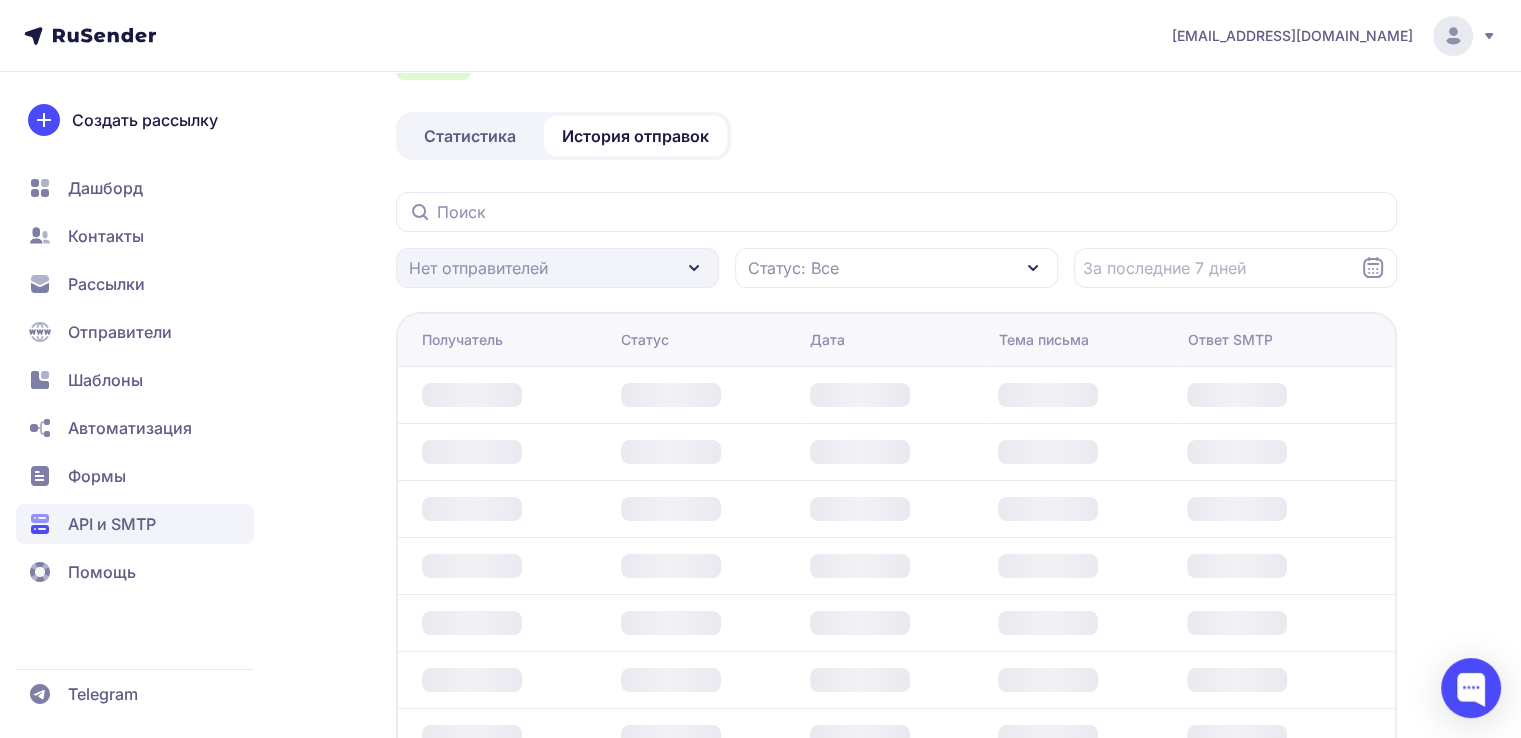 scroll, scrollTop: 0, scrollLeft: 0, axis: both 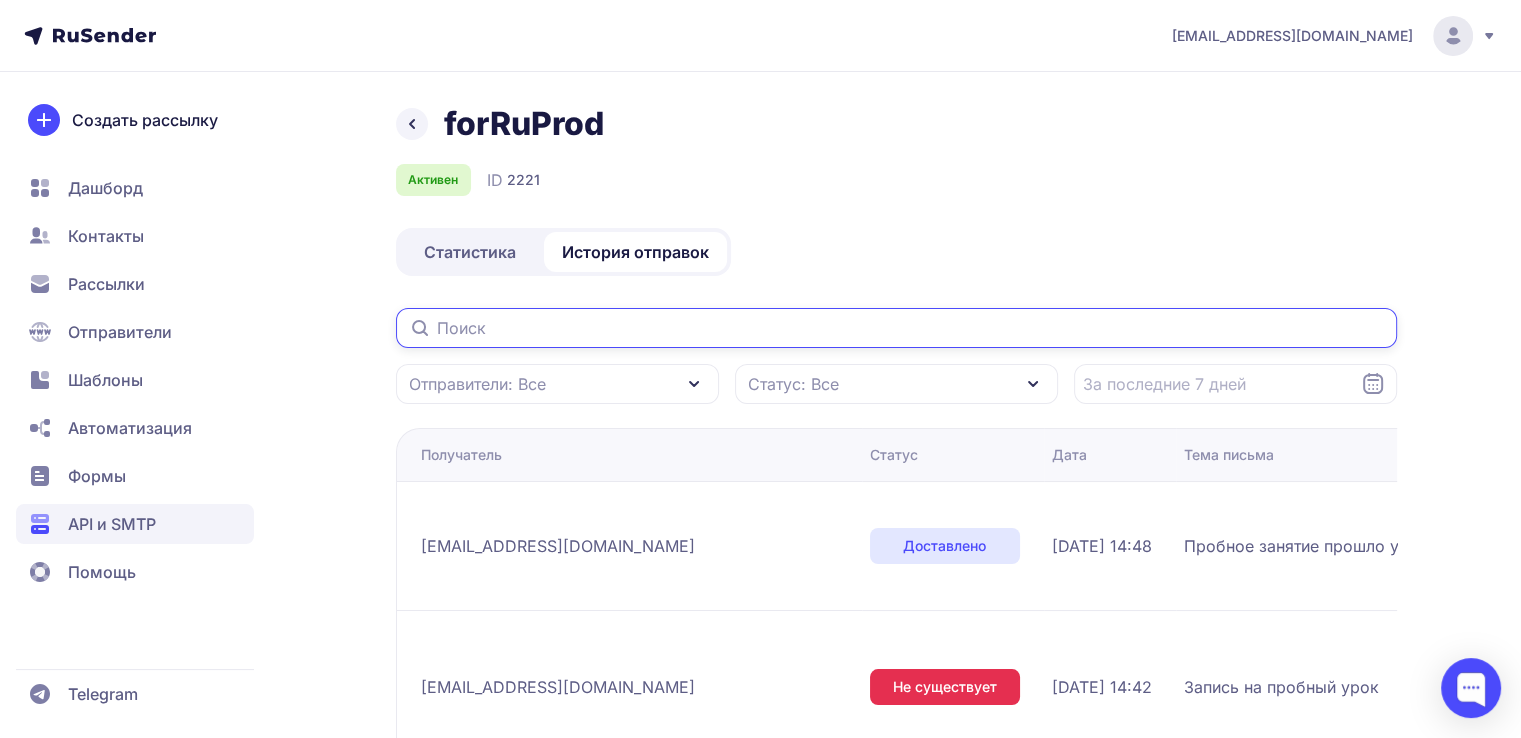 click at bounding box center [896, 328] 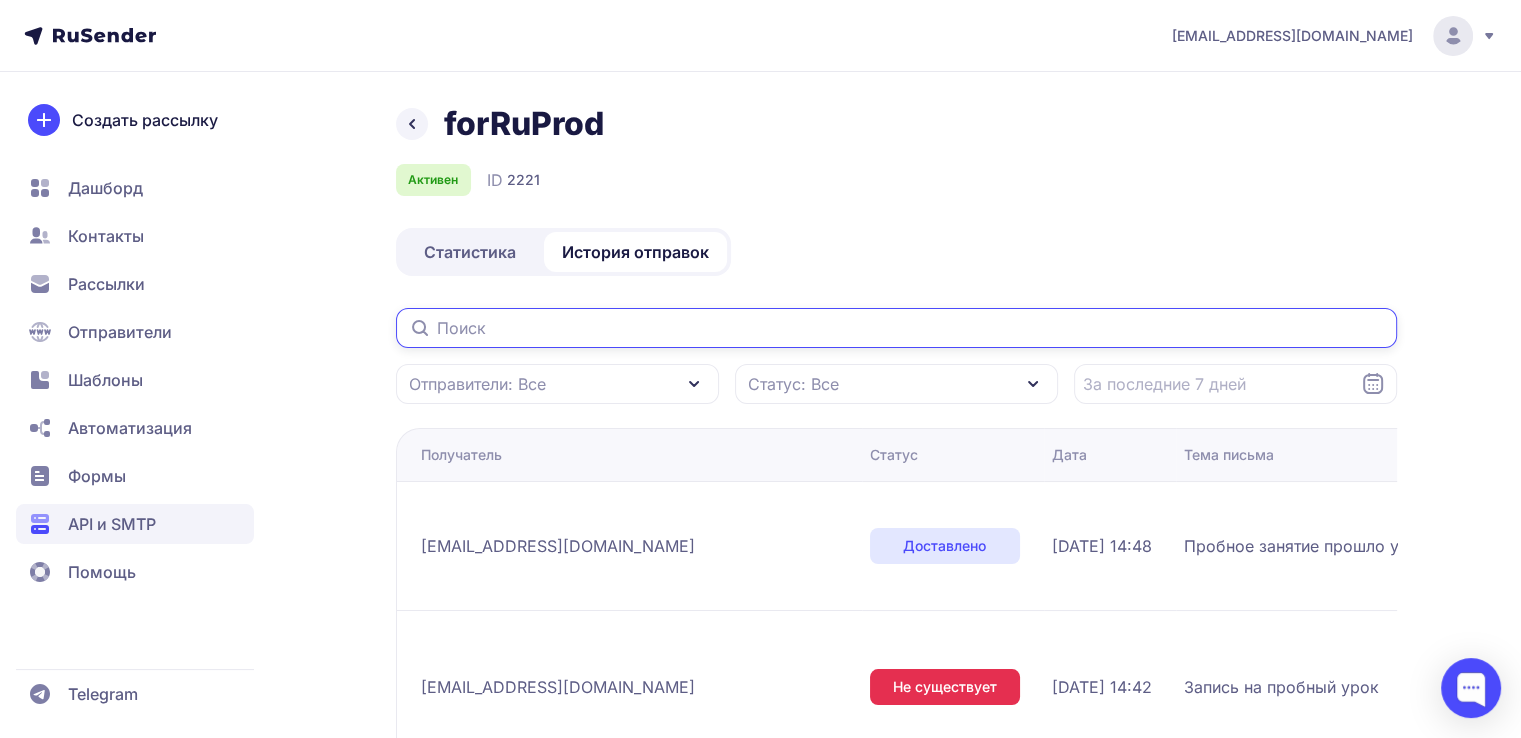 paste on "teterina.ov@mail.ru" 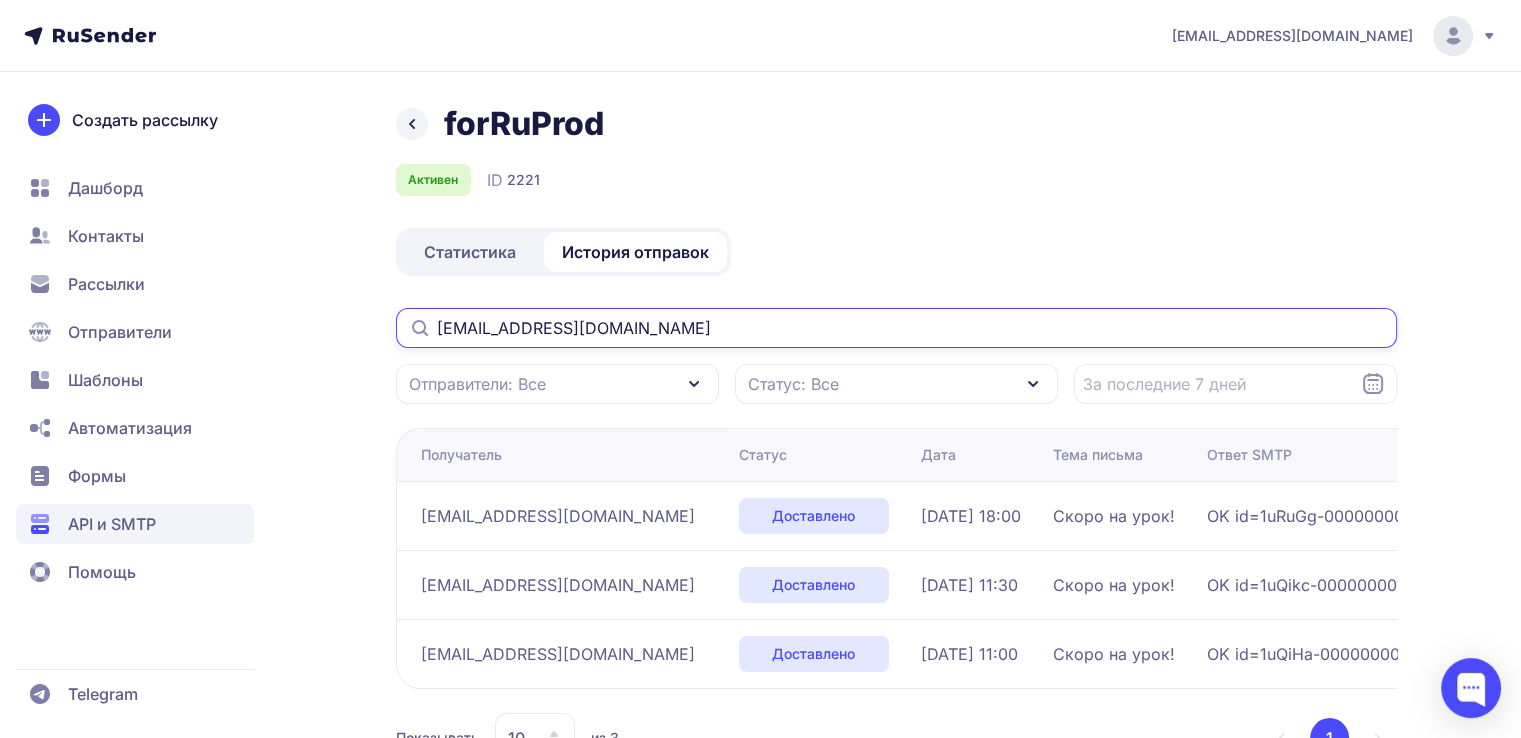 scroll, scrollTop: 72, scrollLeft: 0, axis: vertical 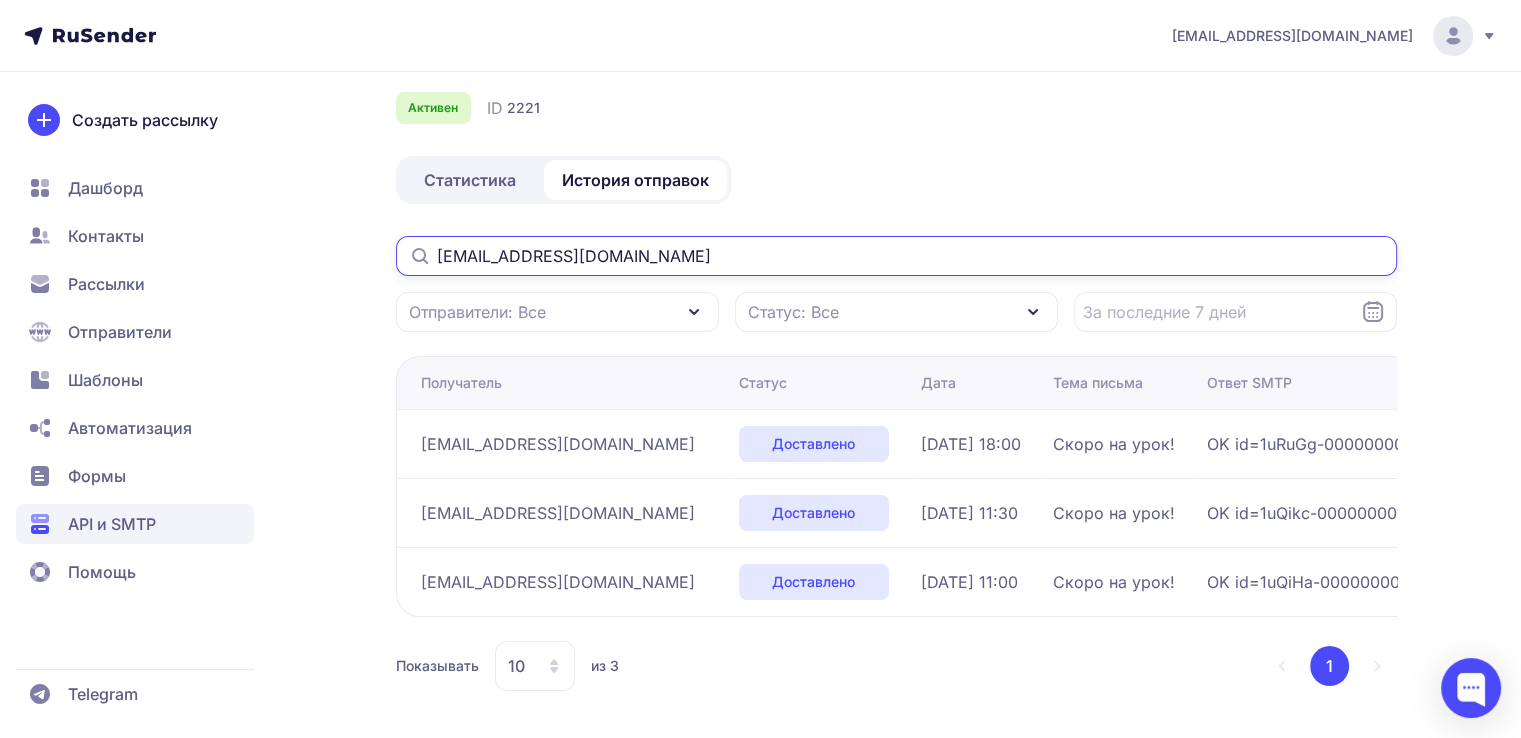 type on "teterina.ov@mail.ru" 